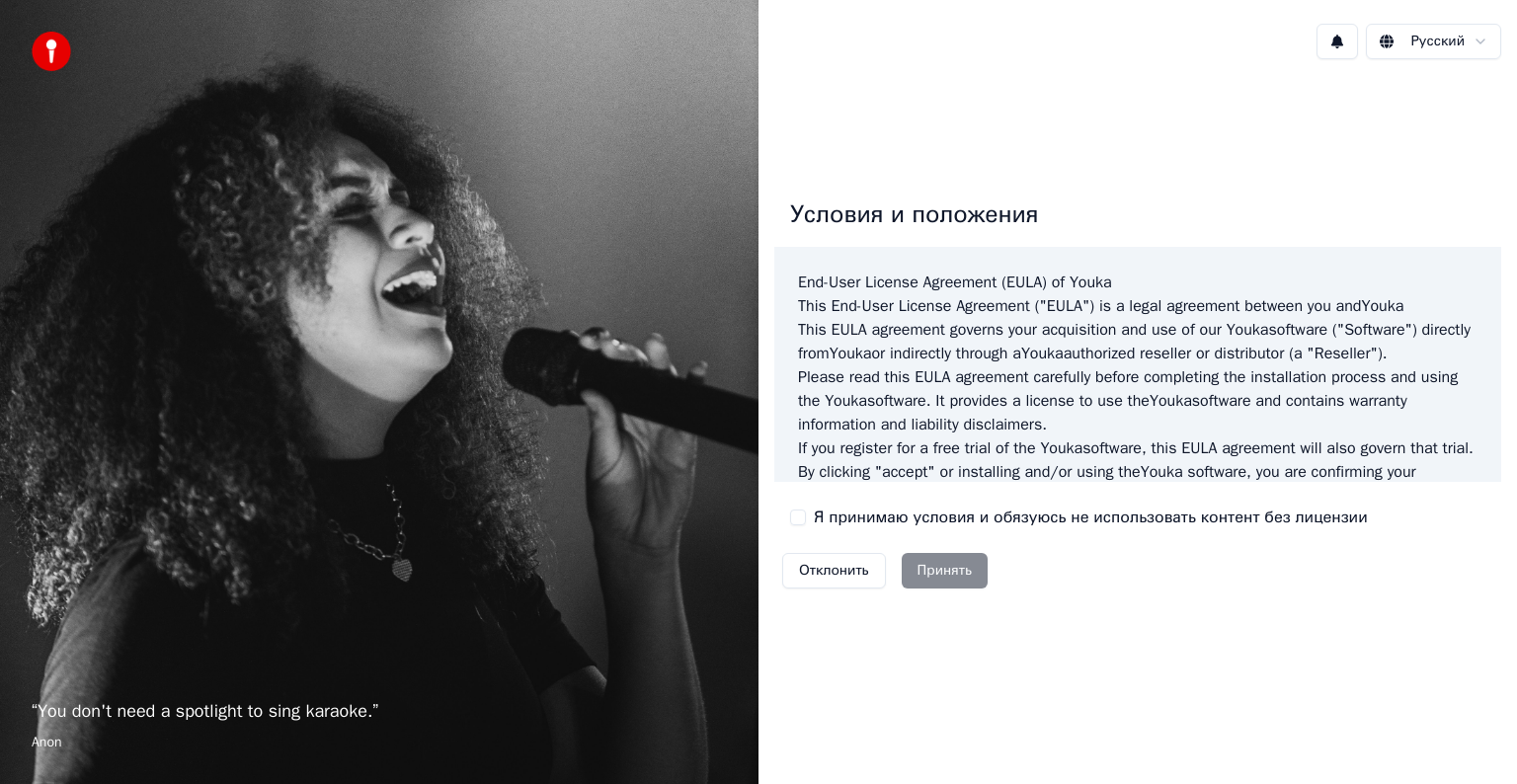 scroll, scrollTop: 0, scrollLeft: 0, axis: both 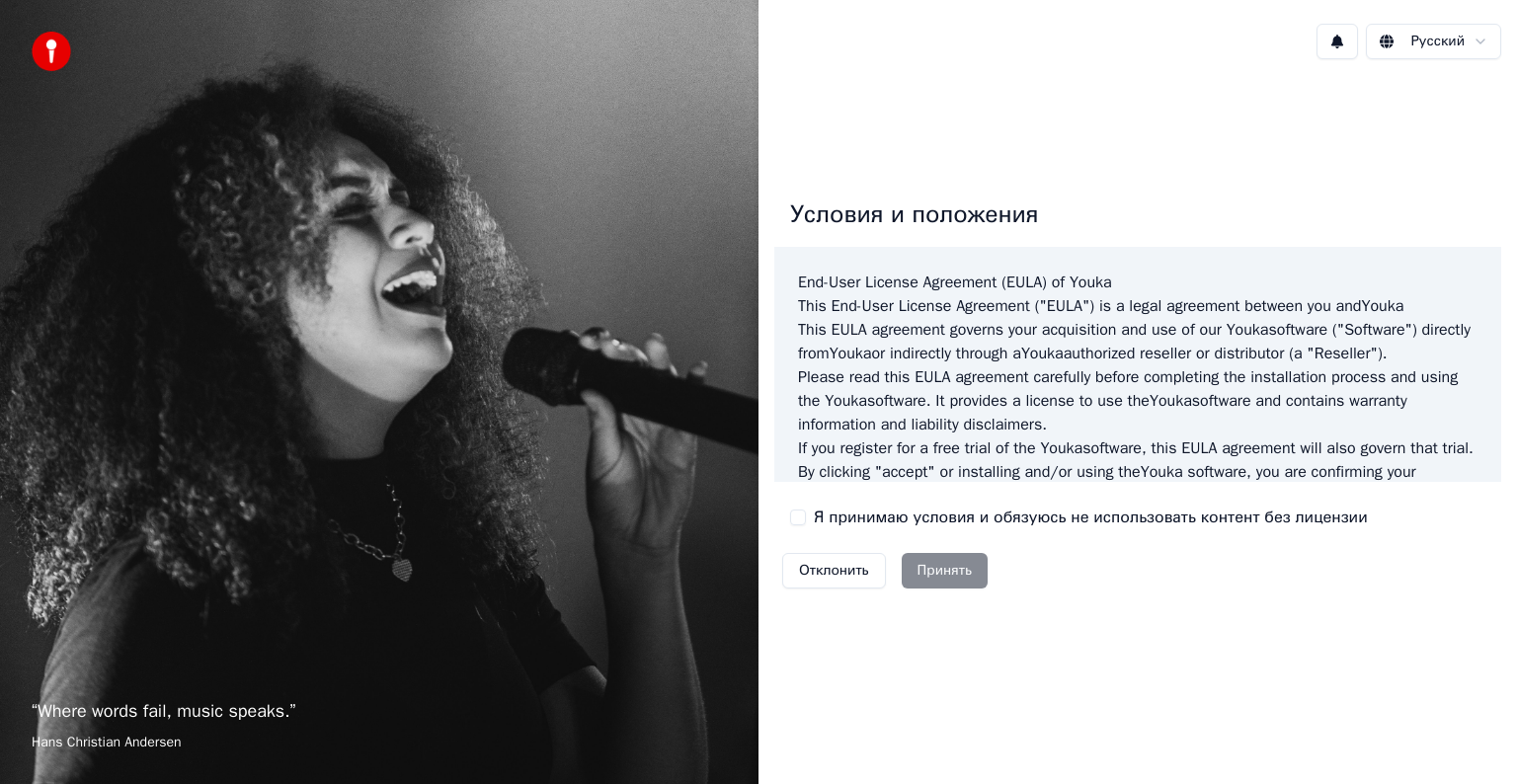 click on "Я принимаю условия и обязуюсь не использовать контент без лицензии" at bounding box center [798, 517] 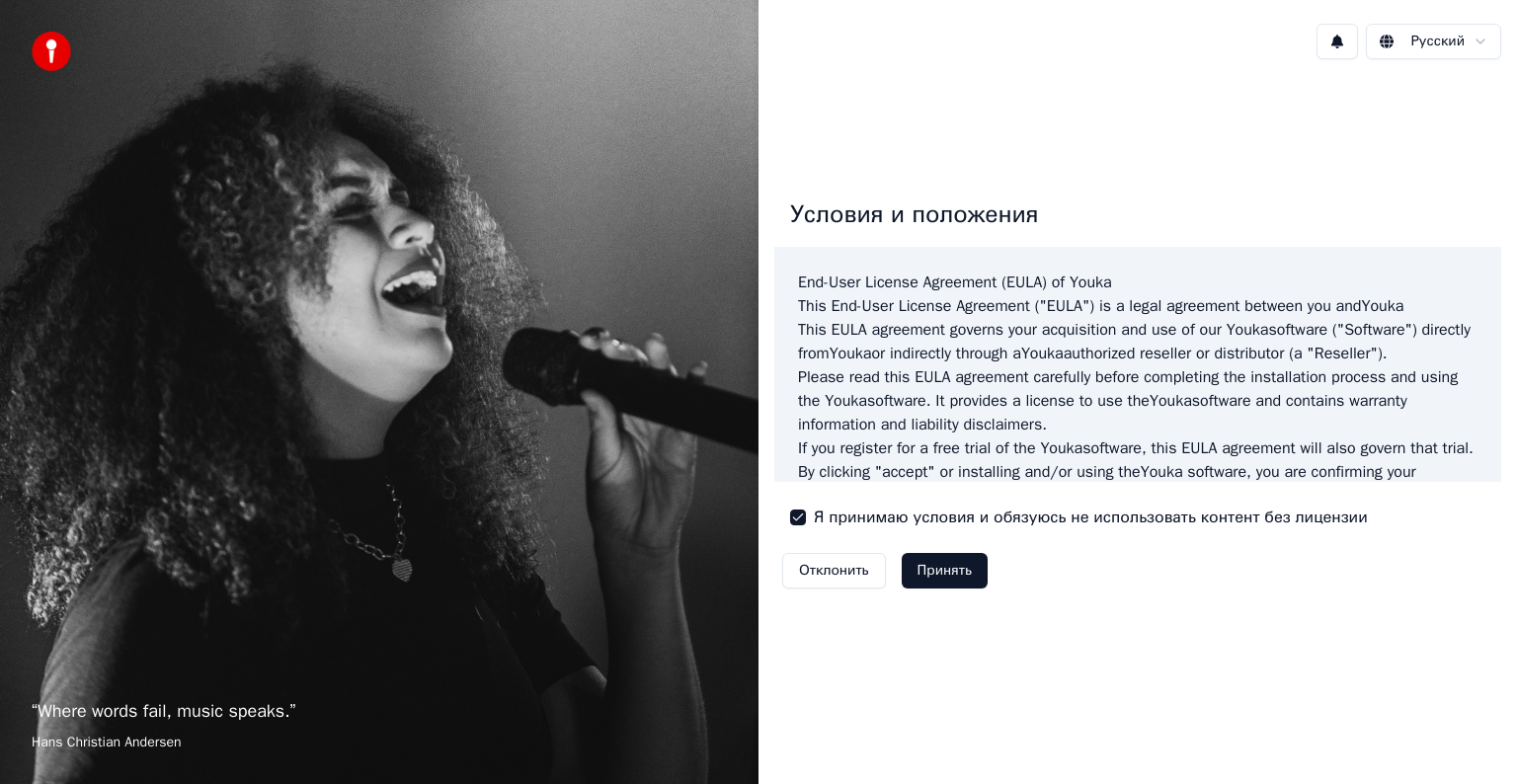 click on "Русский" at bounding box center (1138, 41) 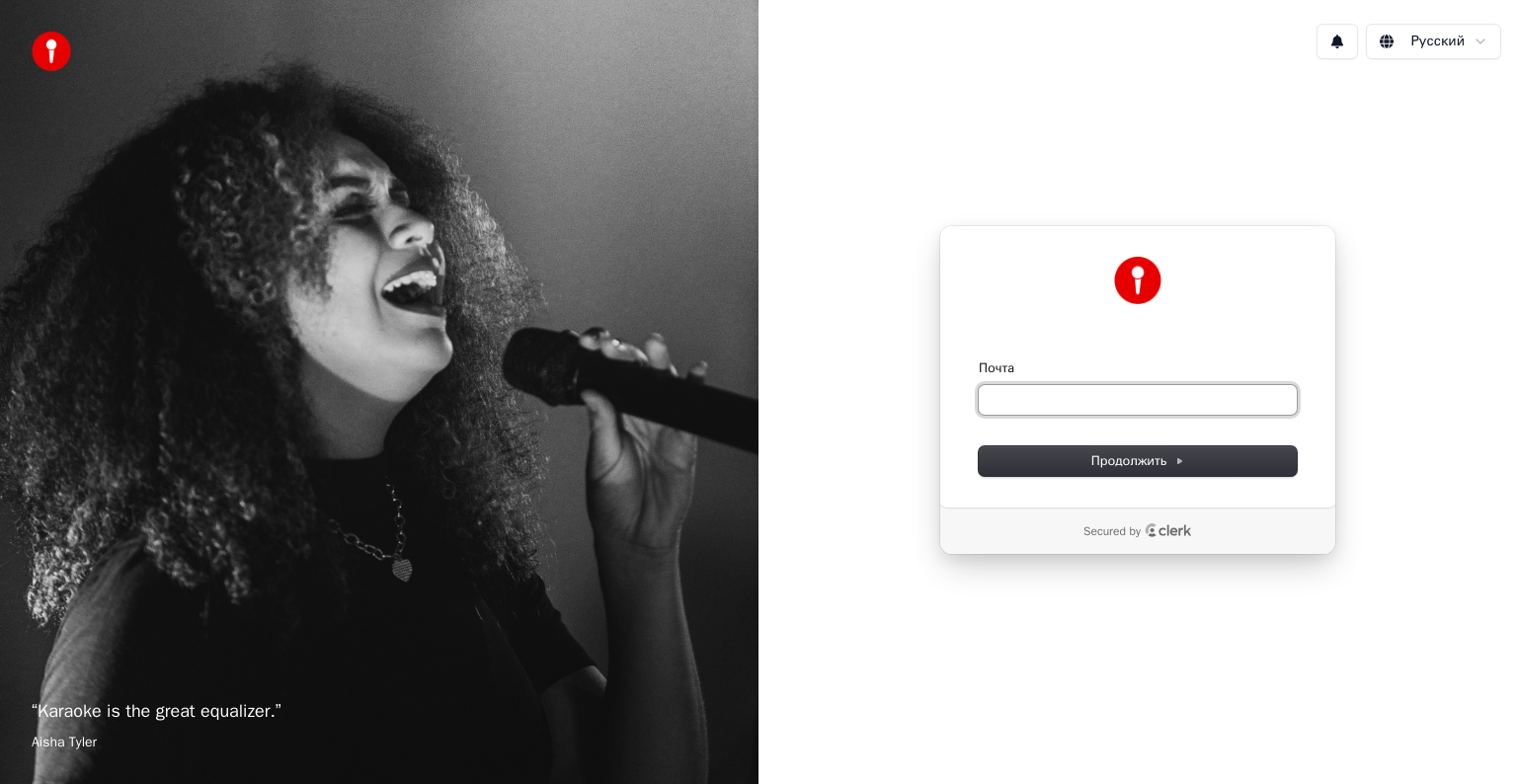 click on "Почта" at bounding box center (1138, 400) 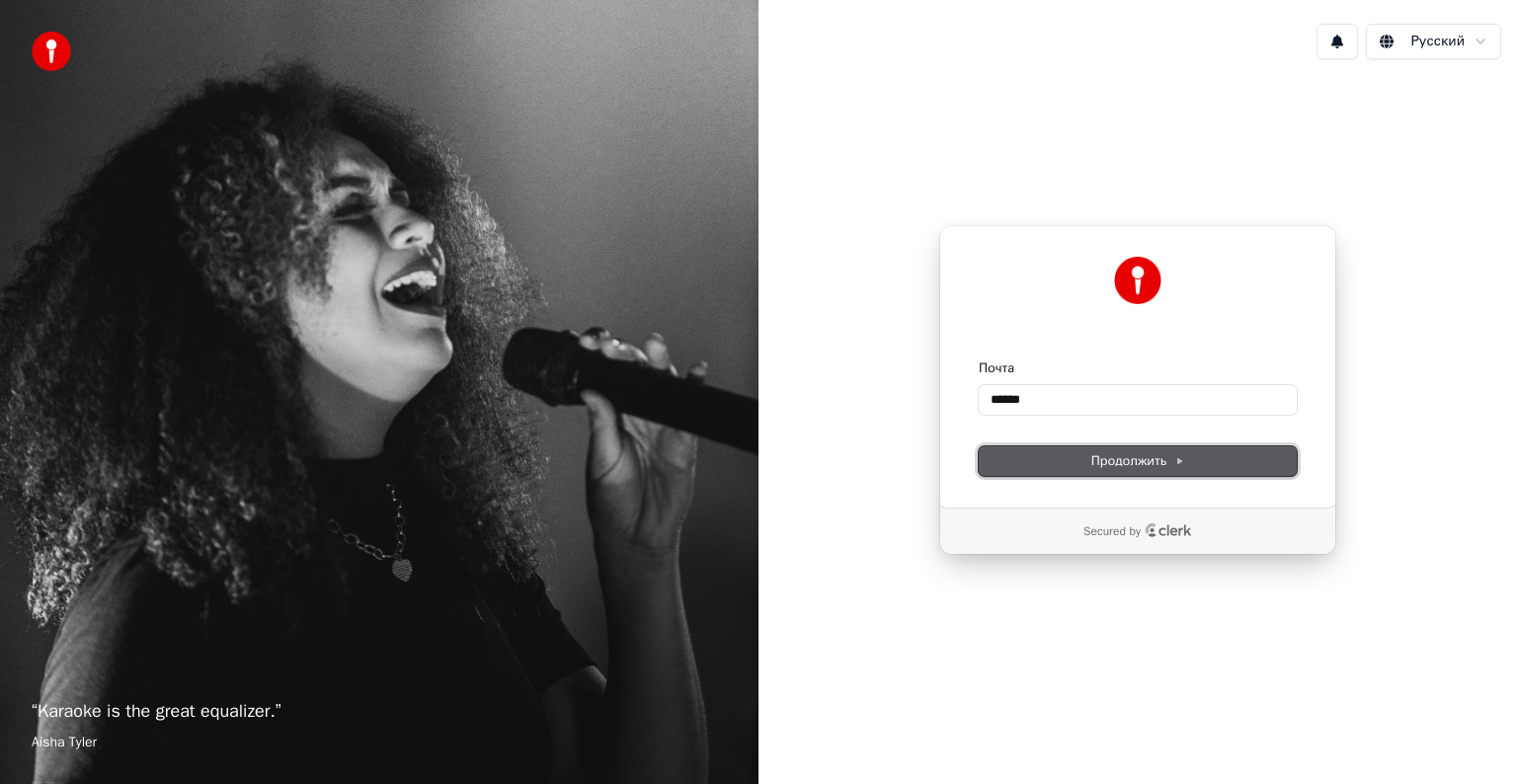 click on "Продолжить" at bounding box center [1138, 461] 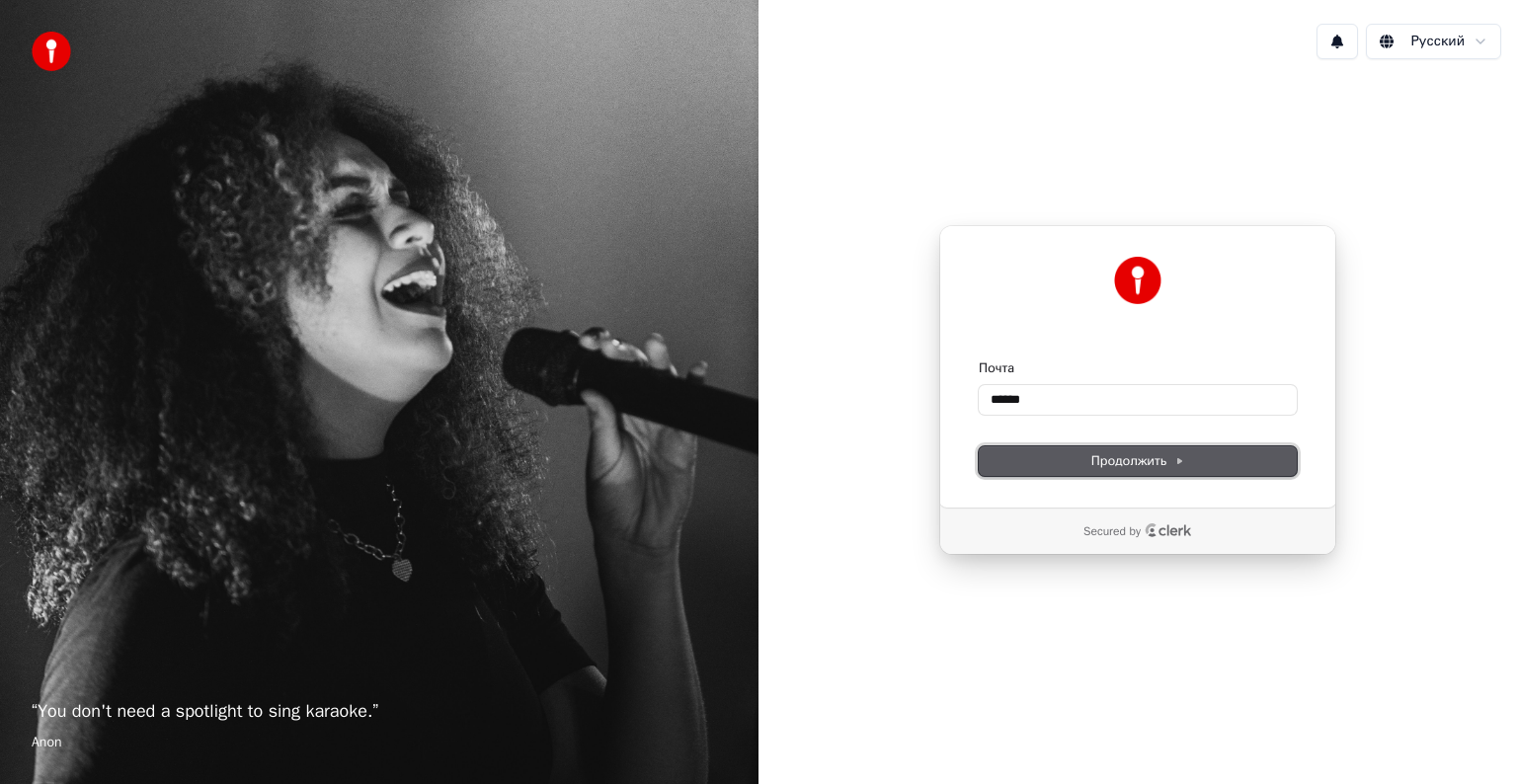 click on "Продолжить" at bounding box center [1138, 461] 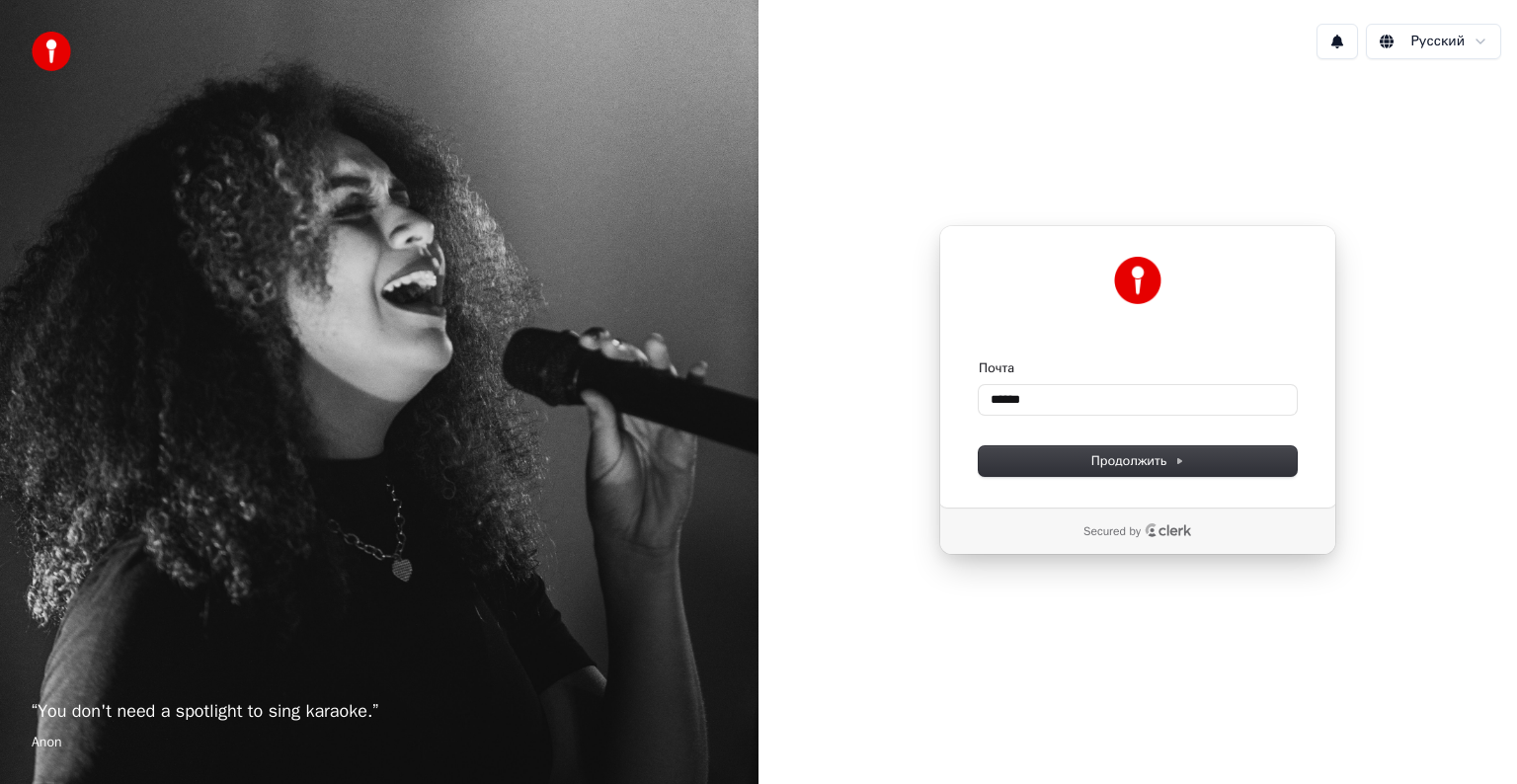 click on "Почта [EMAIL] Продолжить" at bounding box center (1138, 418) 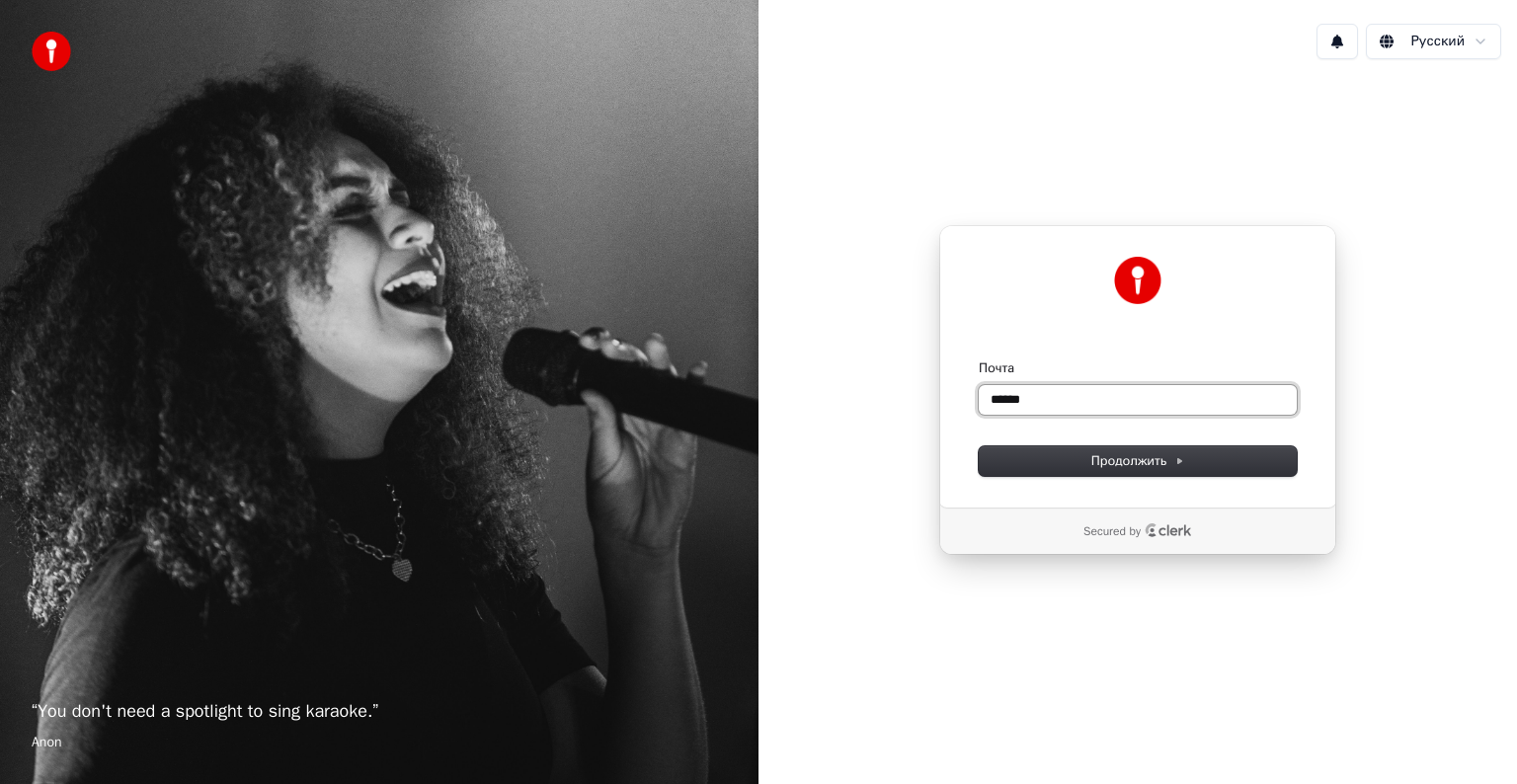 click on "******" at bounding box center [1138, 400] 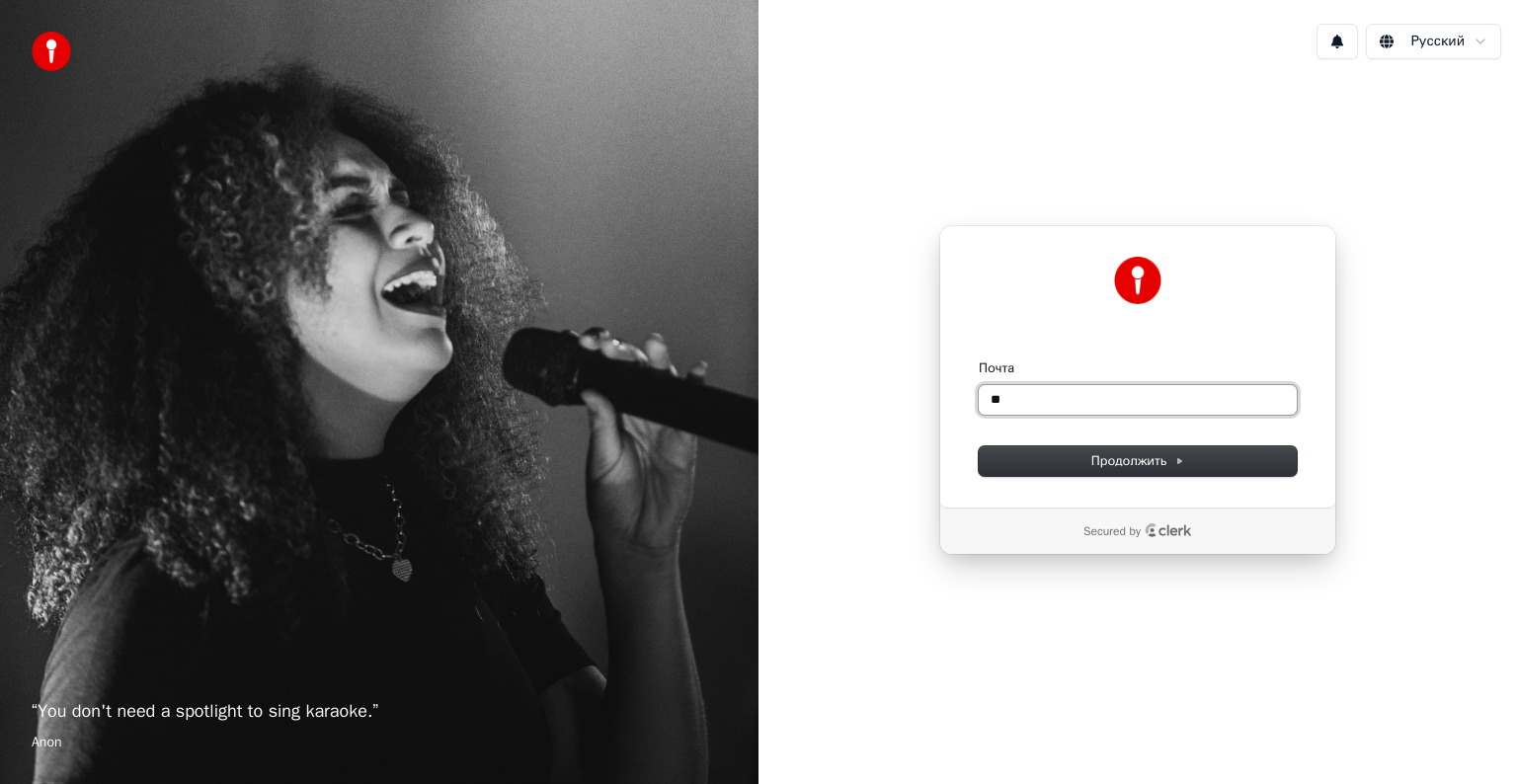 type on "*" 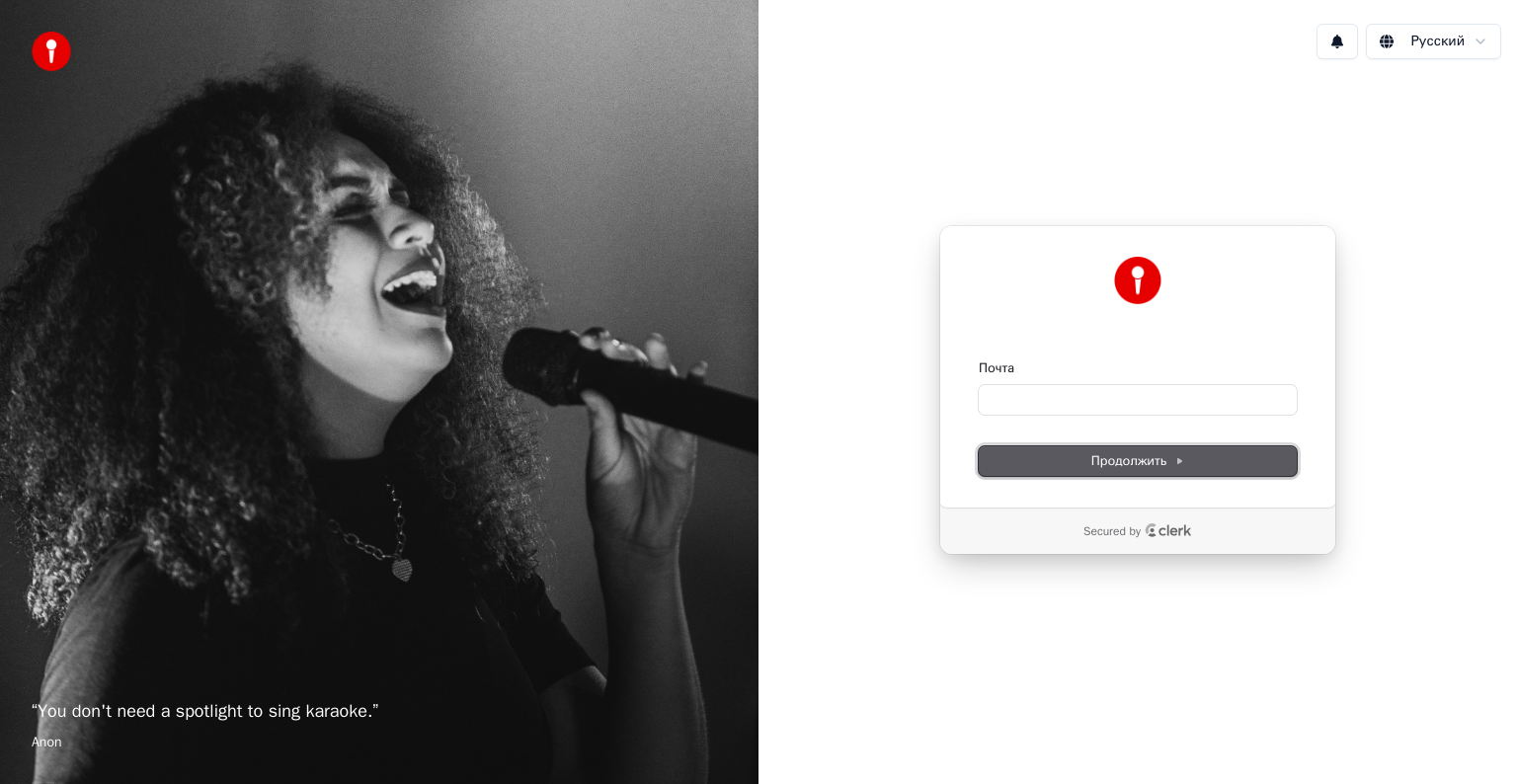 click on "Продолжить" at bounding box center (1138, 461) 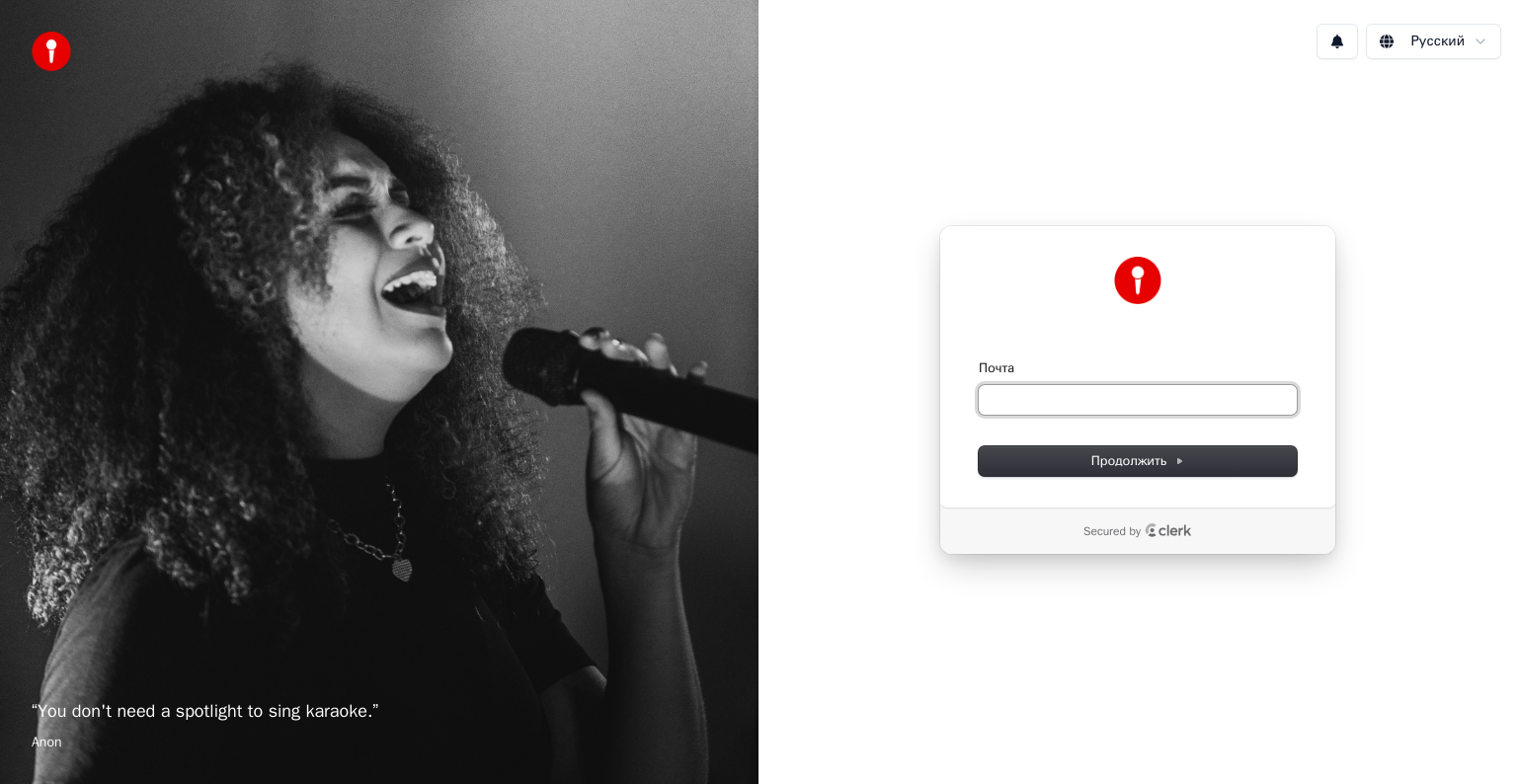 click on "Почта" at bounding box center [1138, 400] 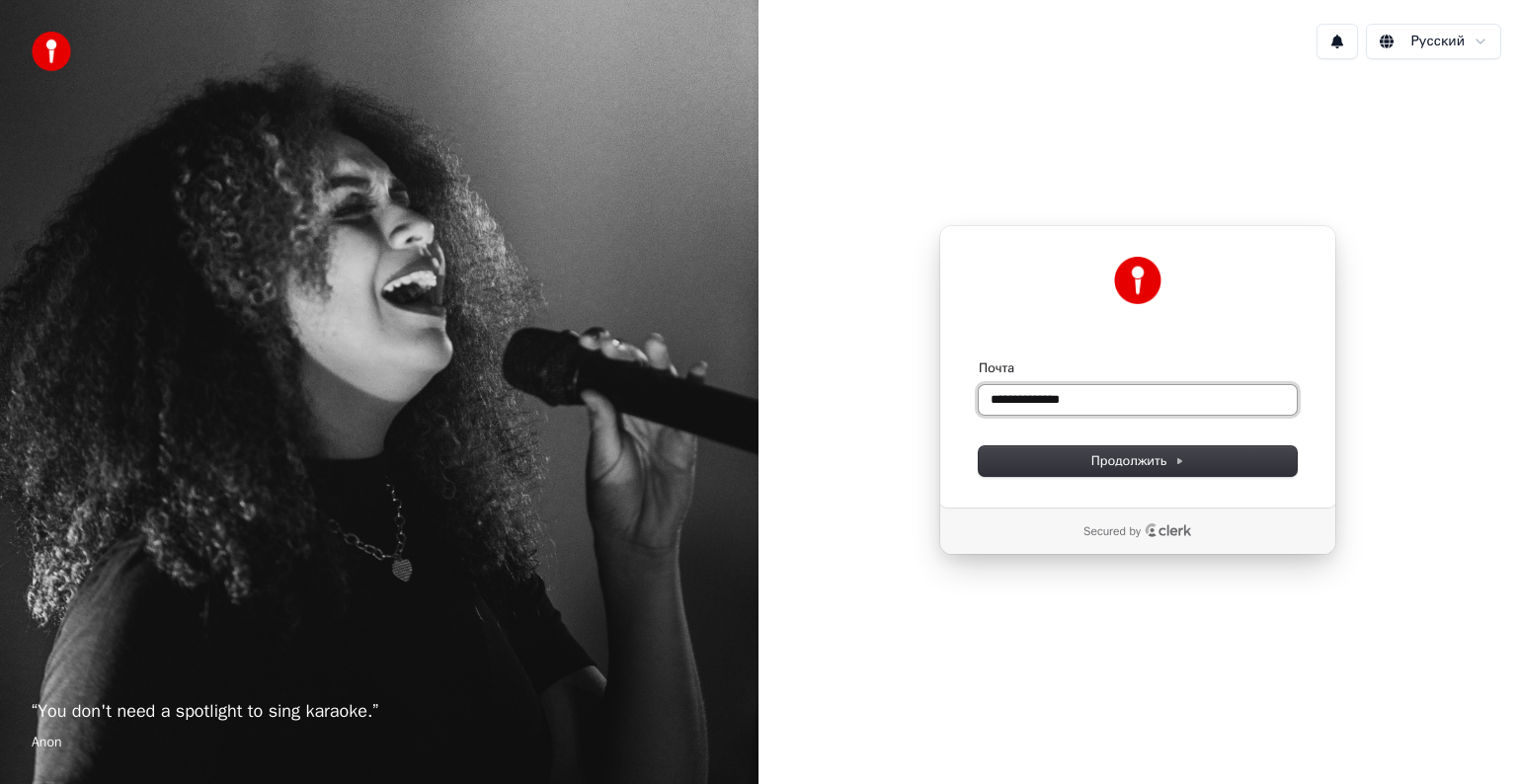 click on "**********" at bounding box center (1138, 400) 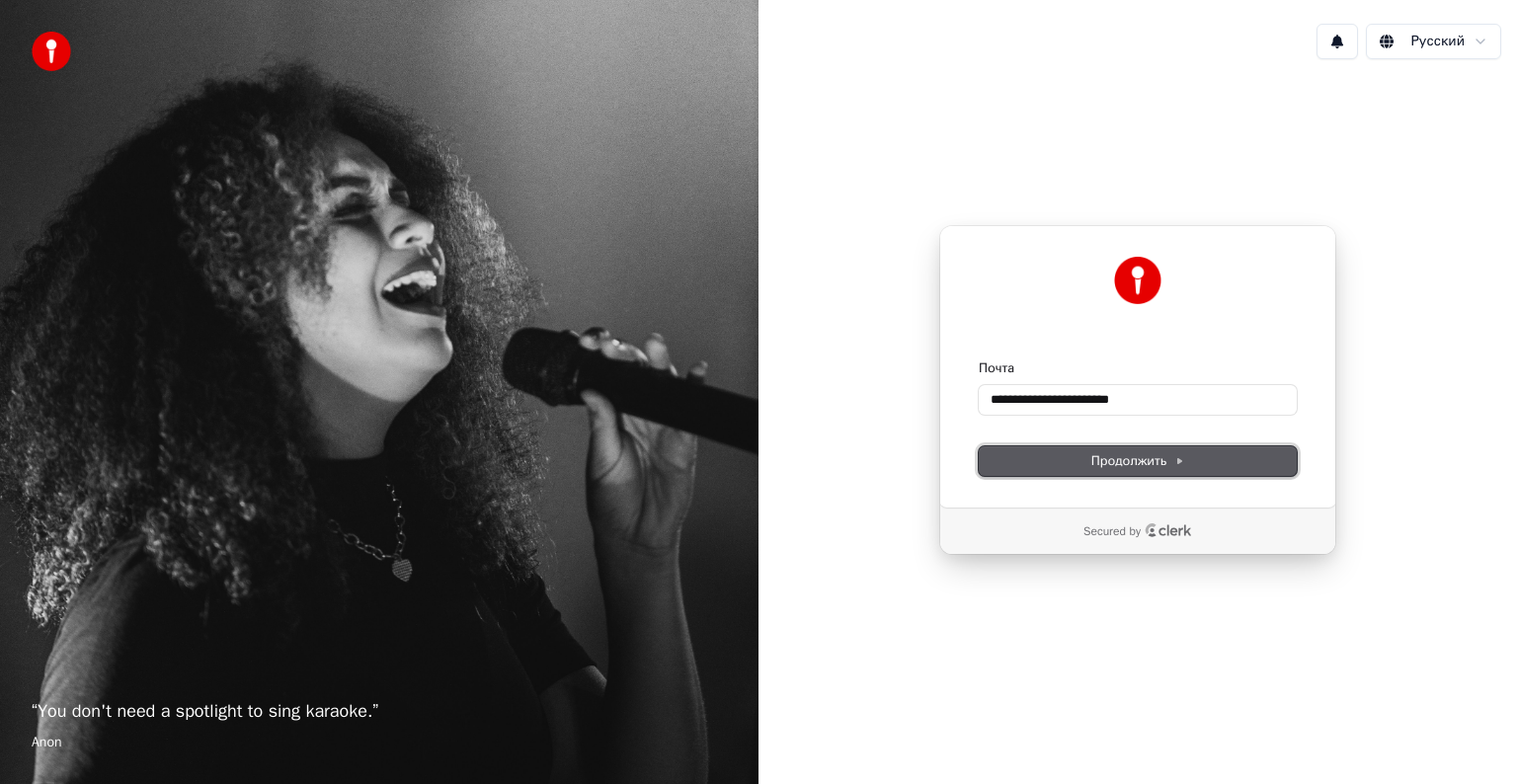 click on "Продолжить" at bounding box center (1138, 461) 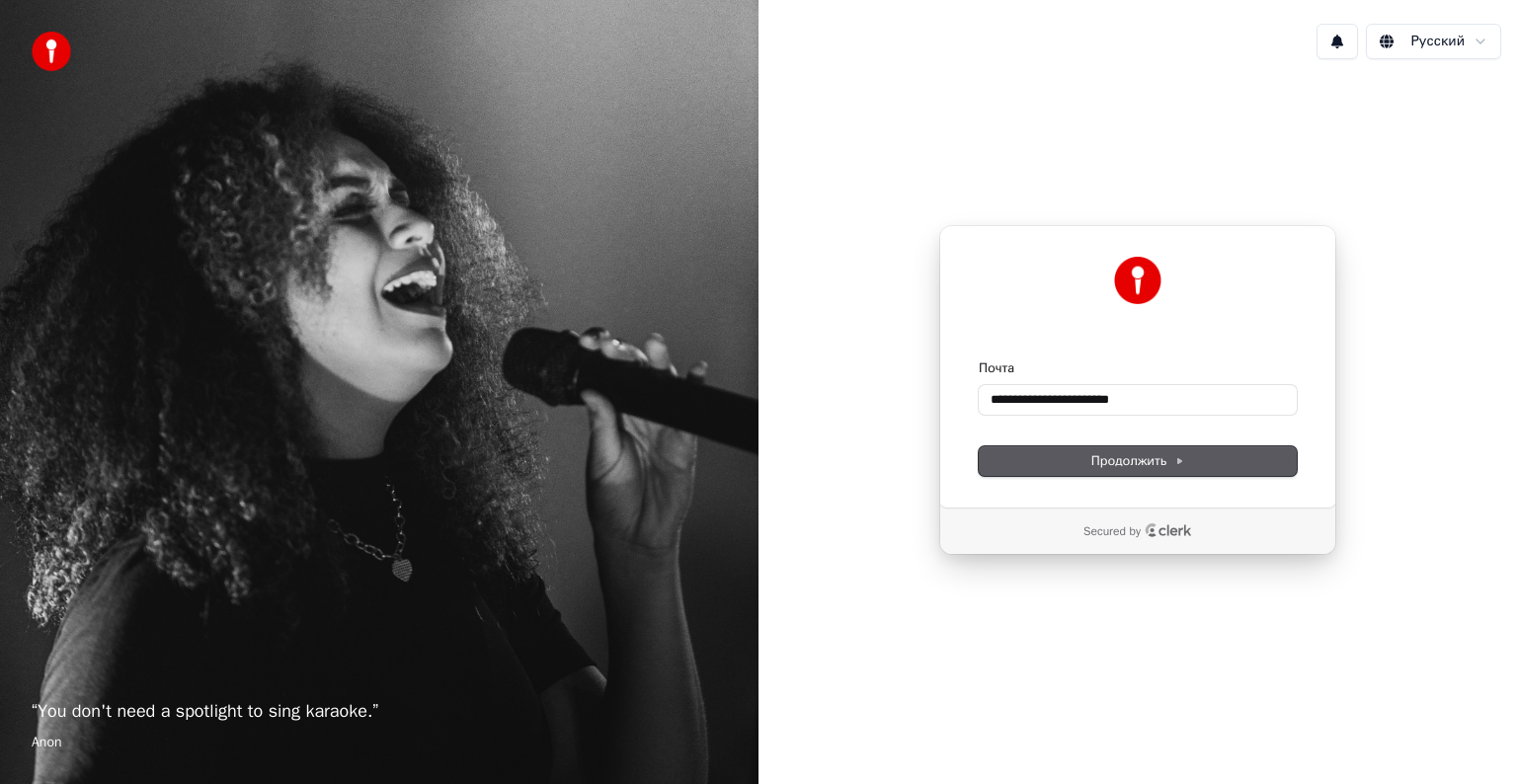 type on "**********" 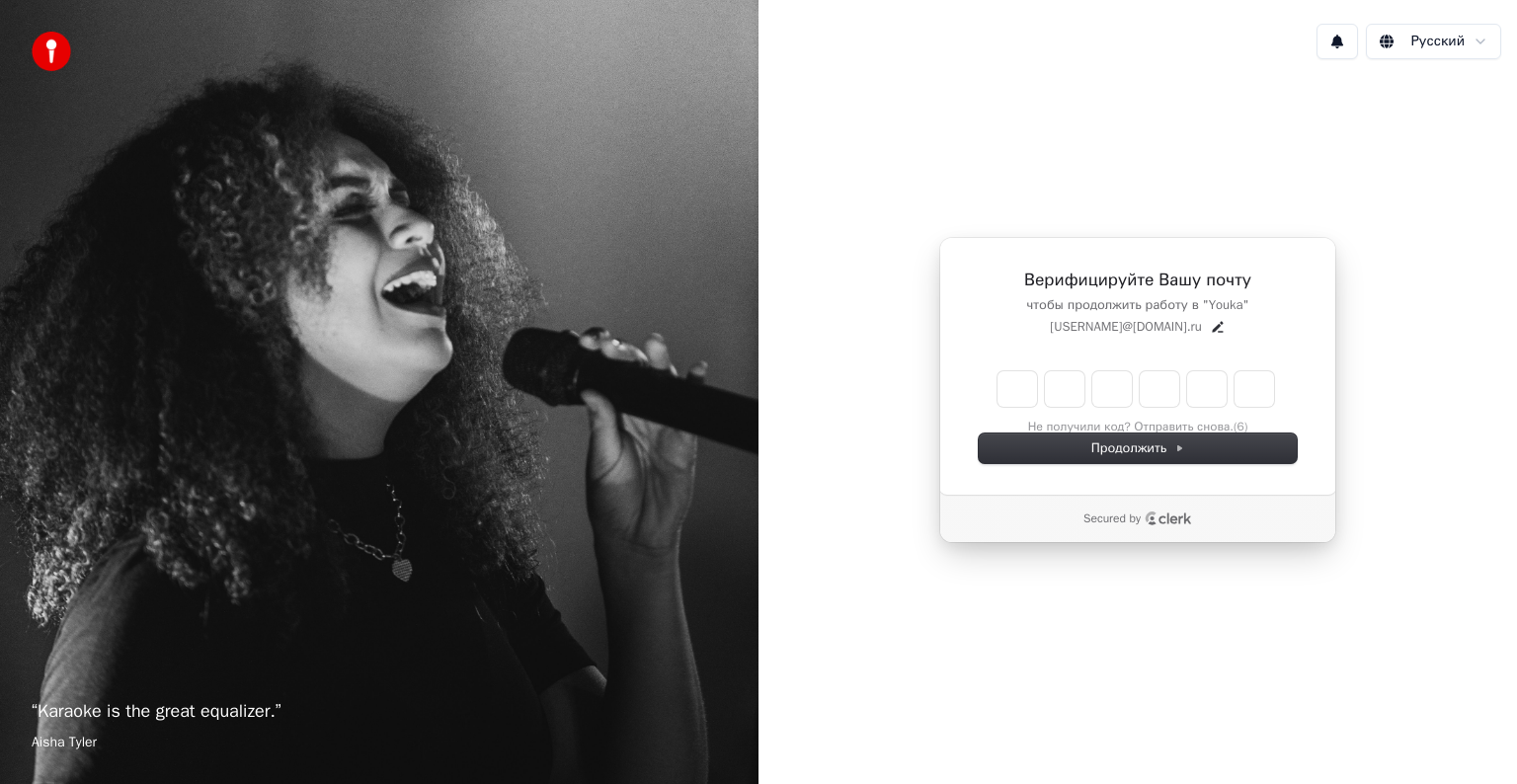 type on "*" 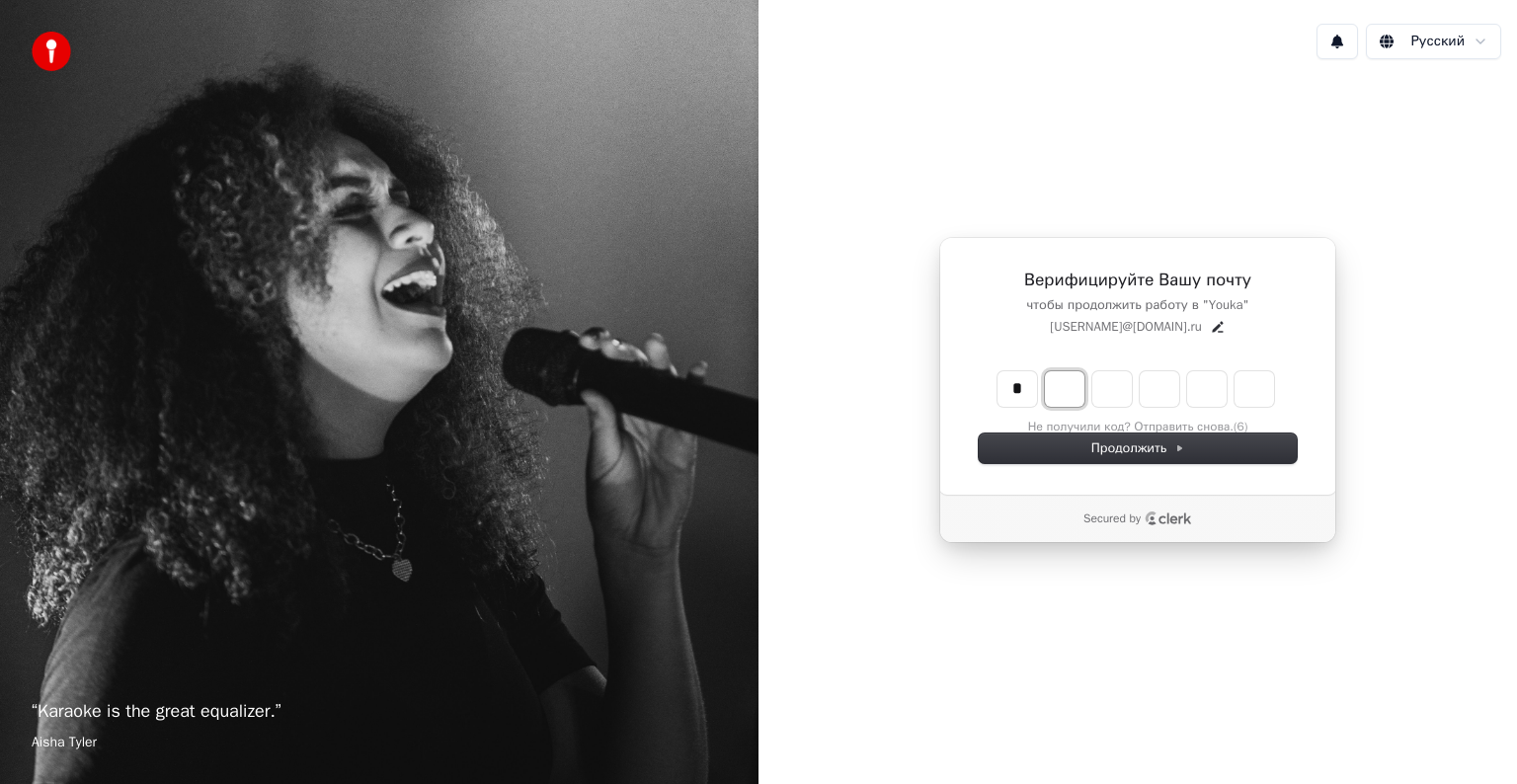 type on "*" 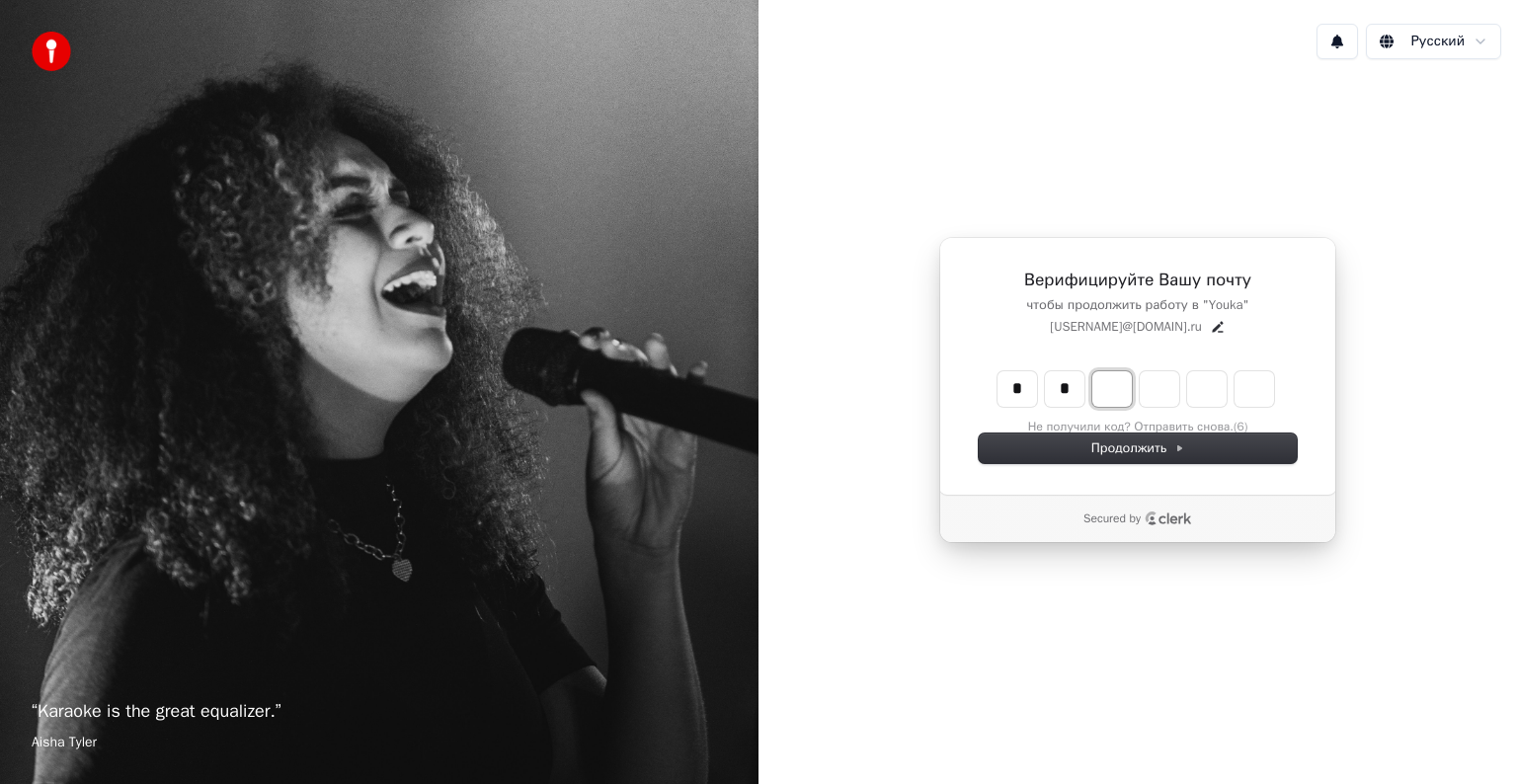 type on "**" 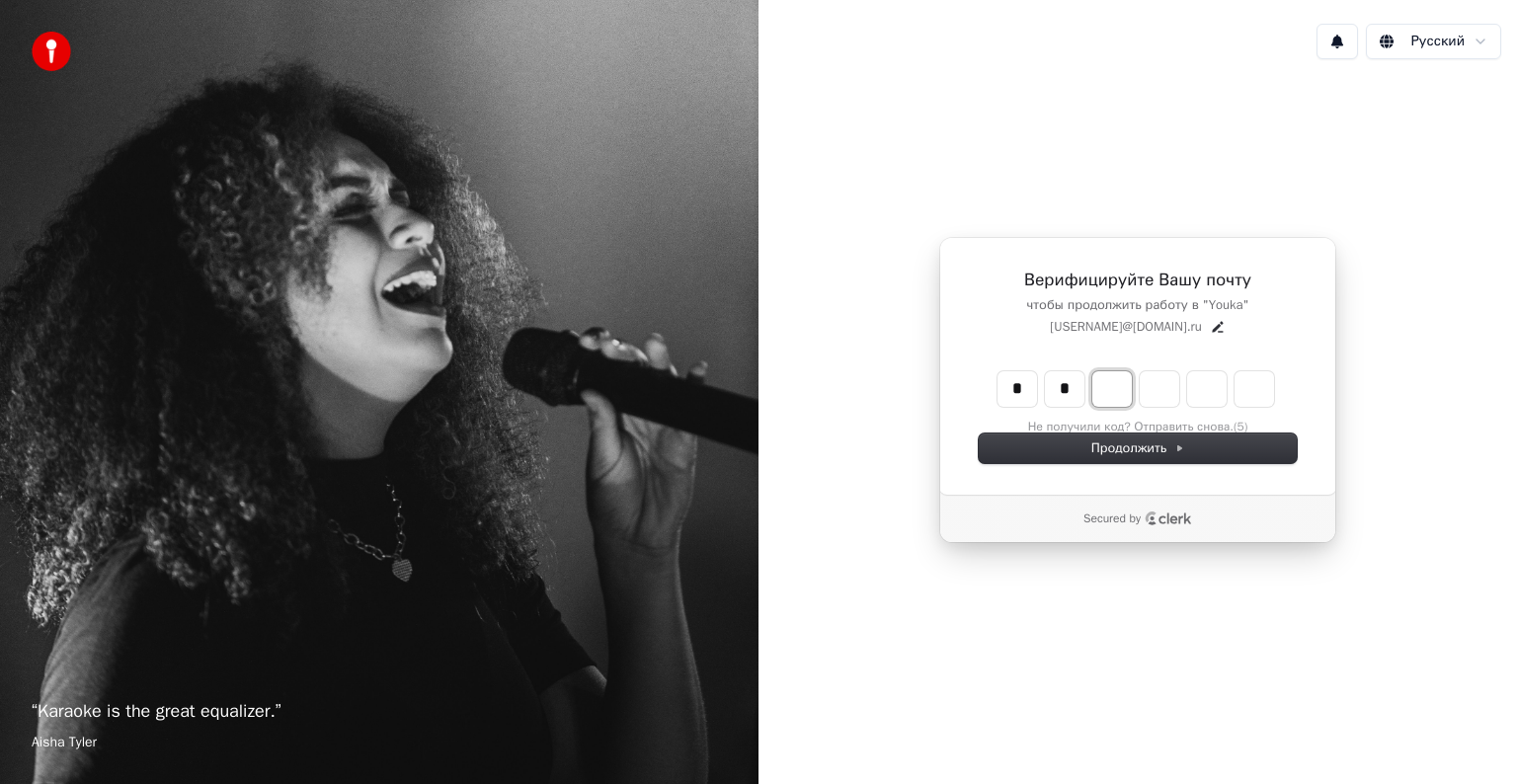 type on "*" 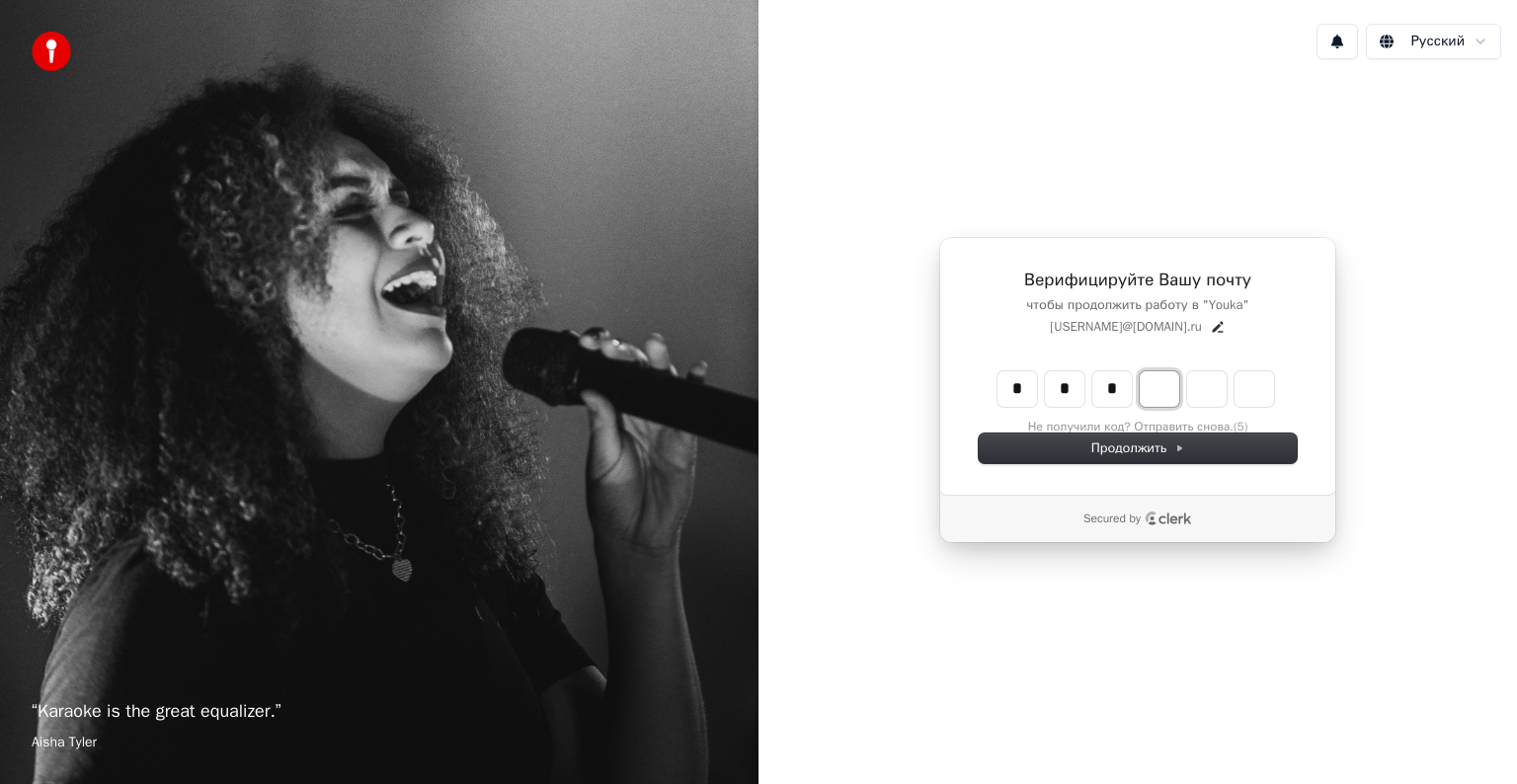 type on "***" 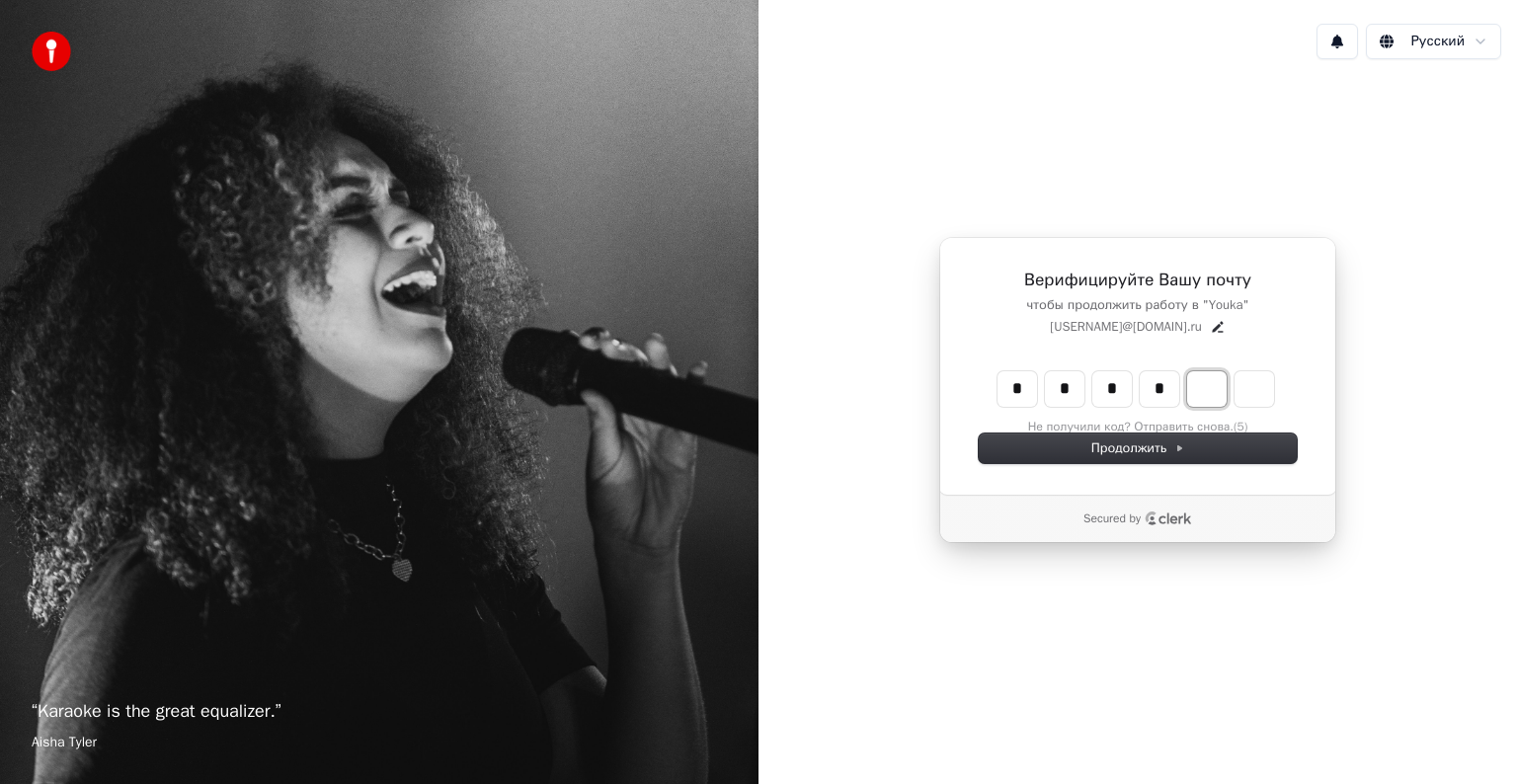 type on "****" 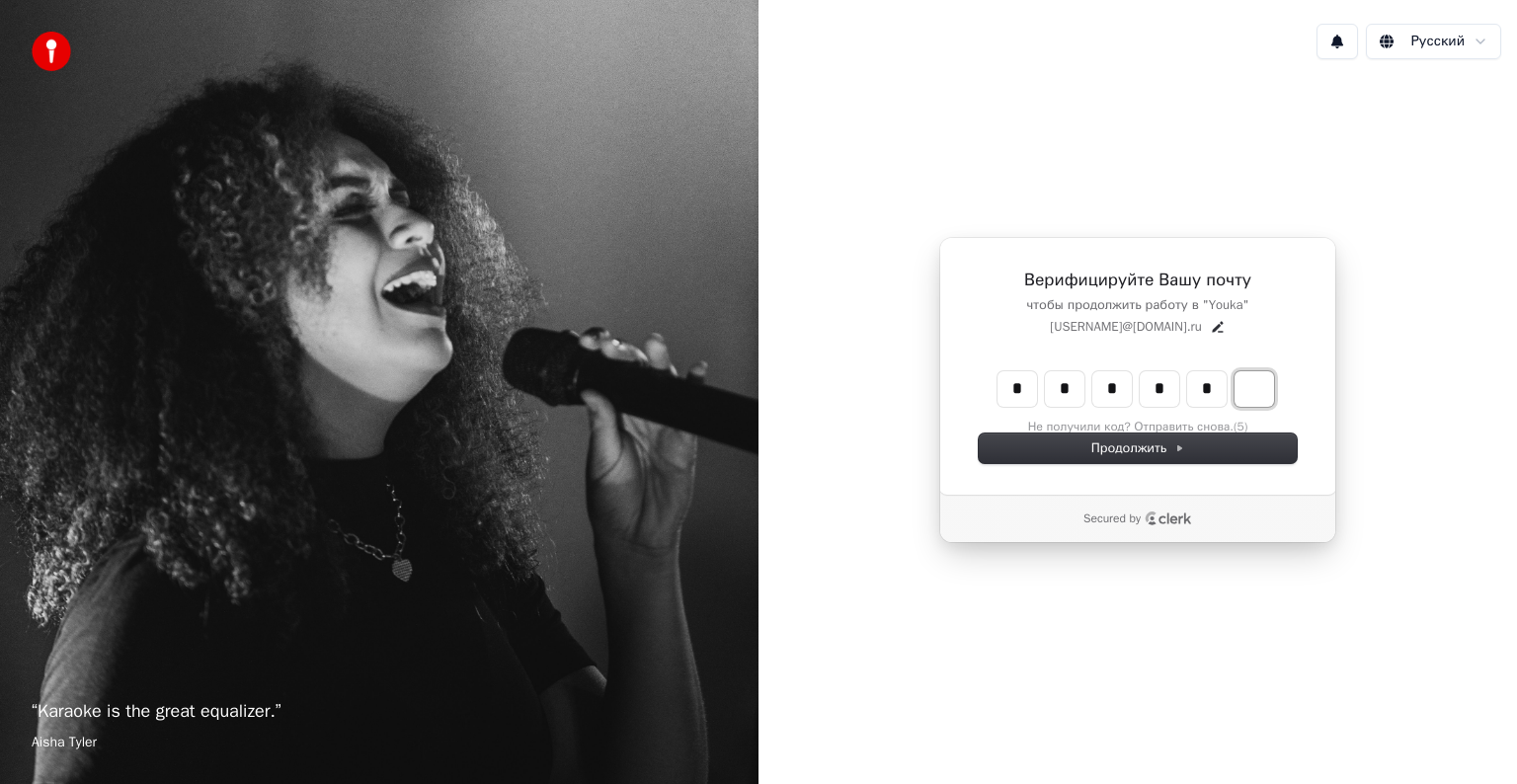 type on "******" 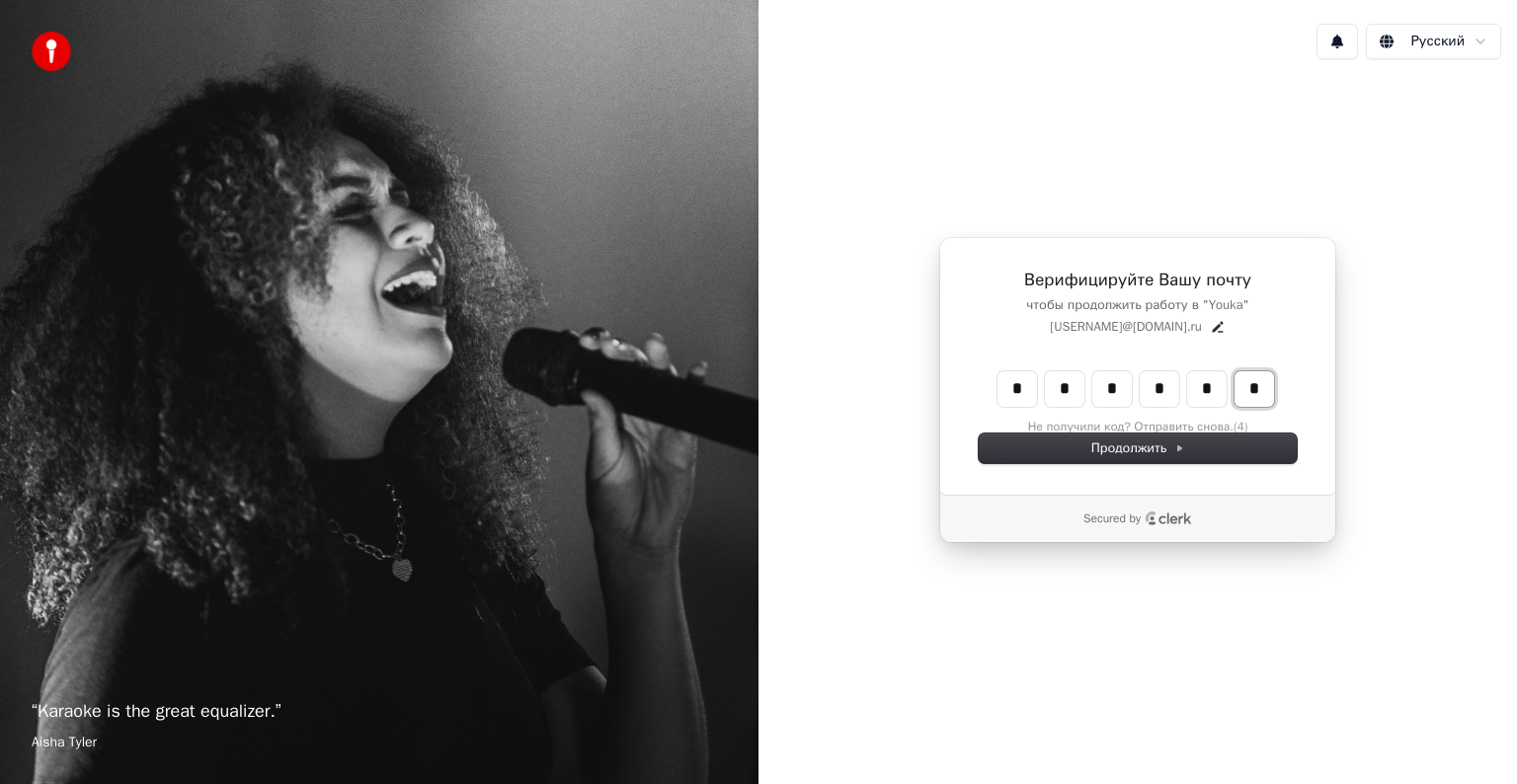 type on "*" 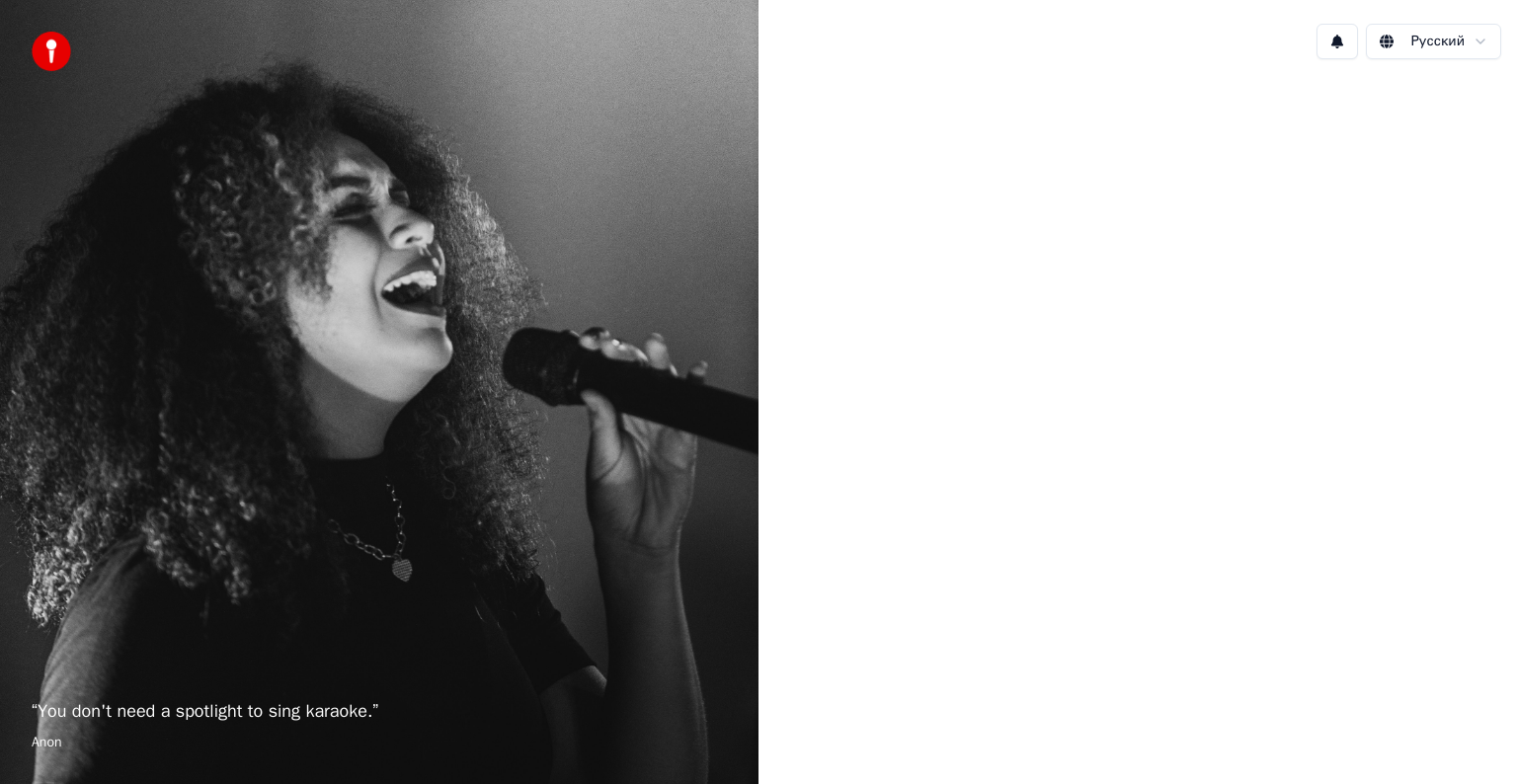scroll, scrollTop: 0, scrollLeft: 0, axis: both 